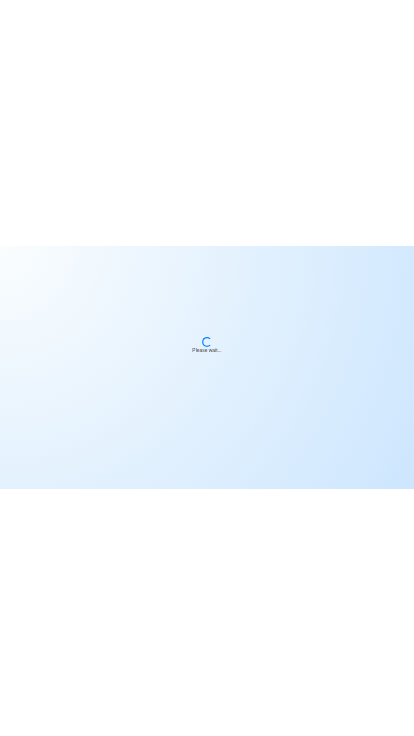 scroll, scrollTop: 0, scrollLeft: 0, axis: both 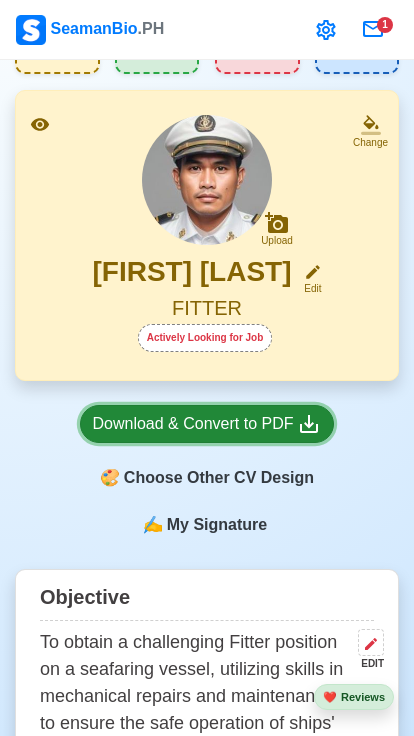click on "Download & Convert to PDF" at bounding box center [207, 424] 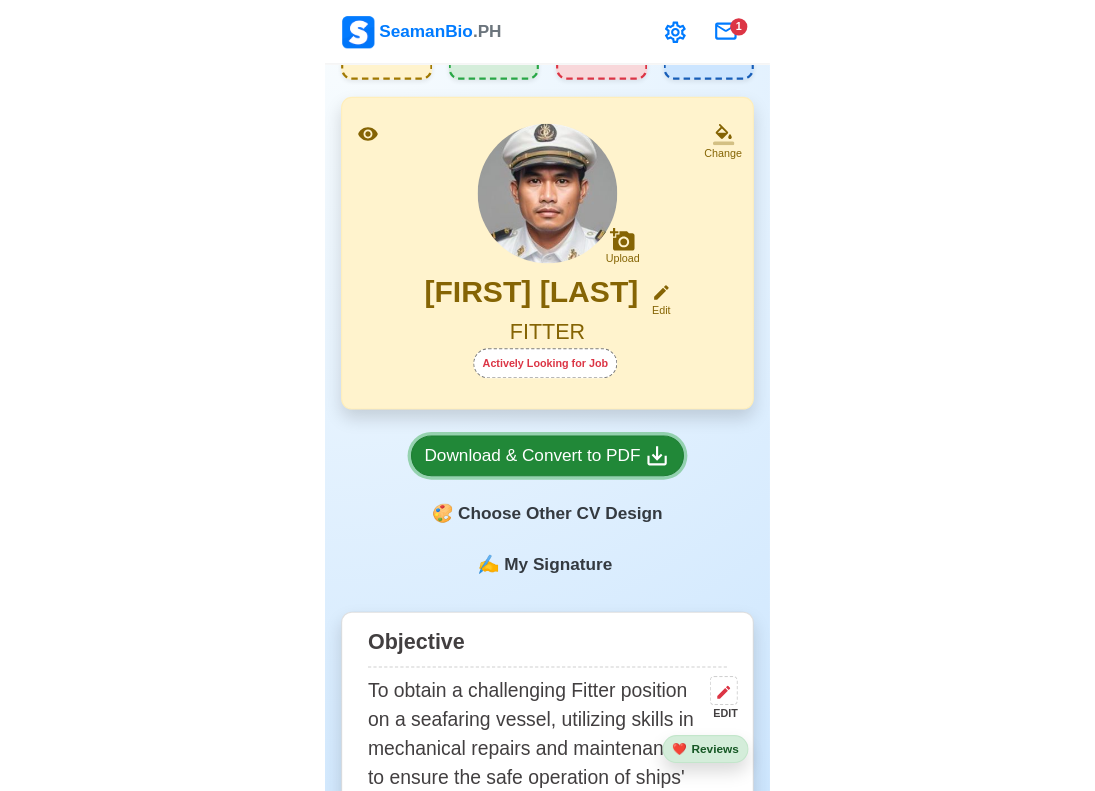 scroll, scrollTop: 0, scrollLeft: 0, axis: both 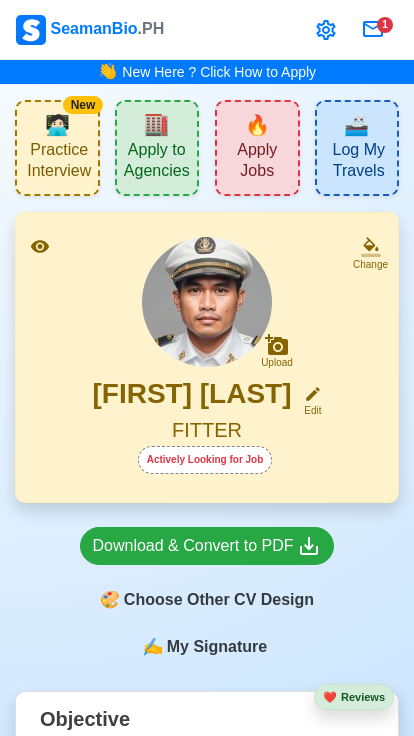 click on "Apply to Agencies" at bounding box center [157, 163] 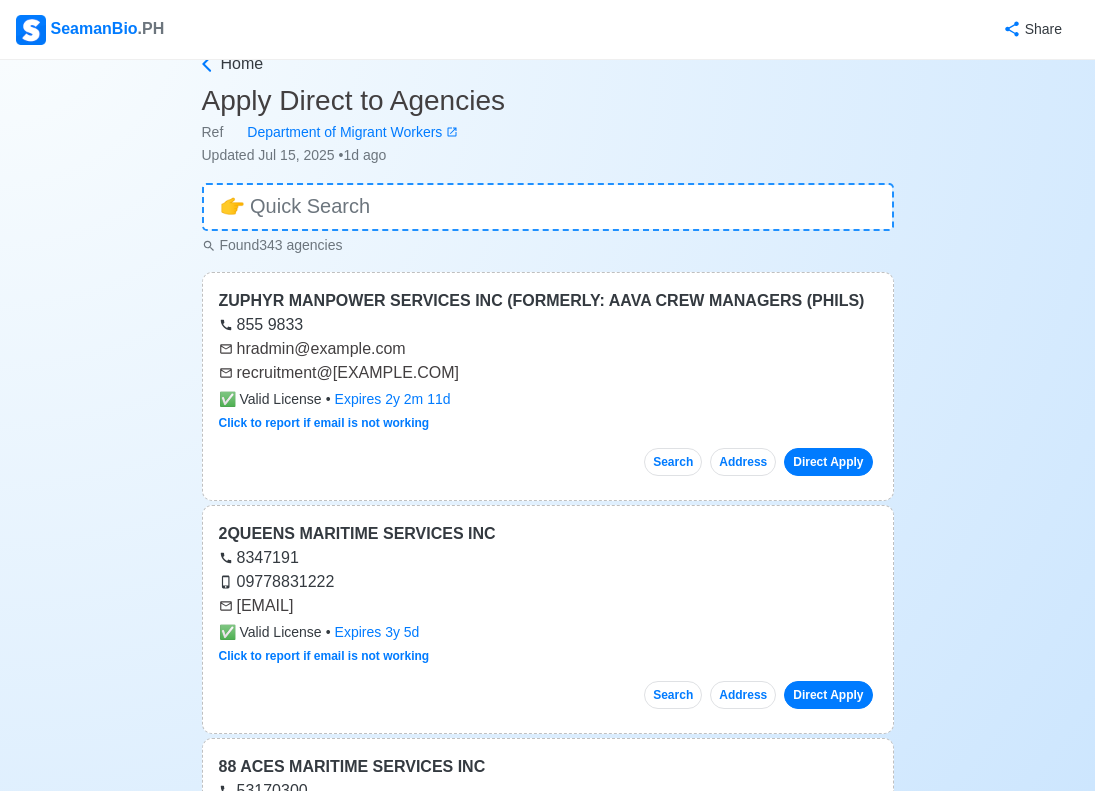 scroll, scrollTop: 0, scrollLeft: 0, axis: both 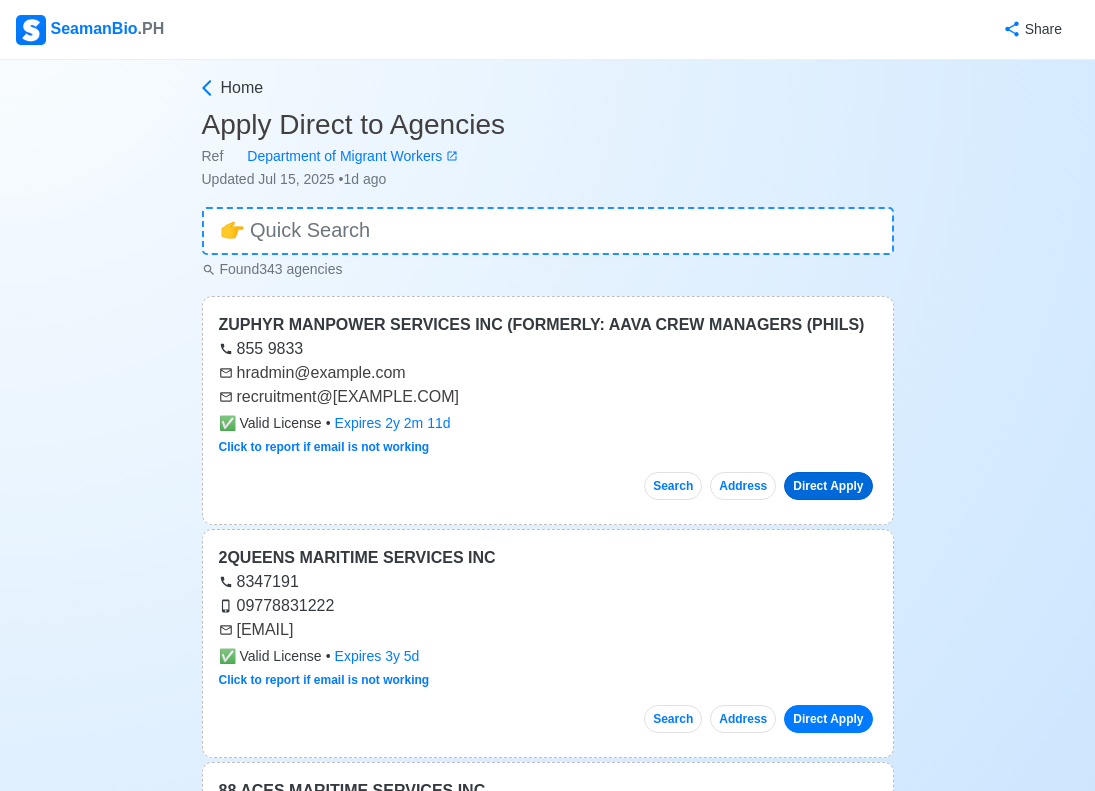 click on "Direct Apply" at bounding box center (828, 486) 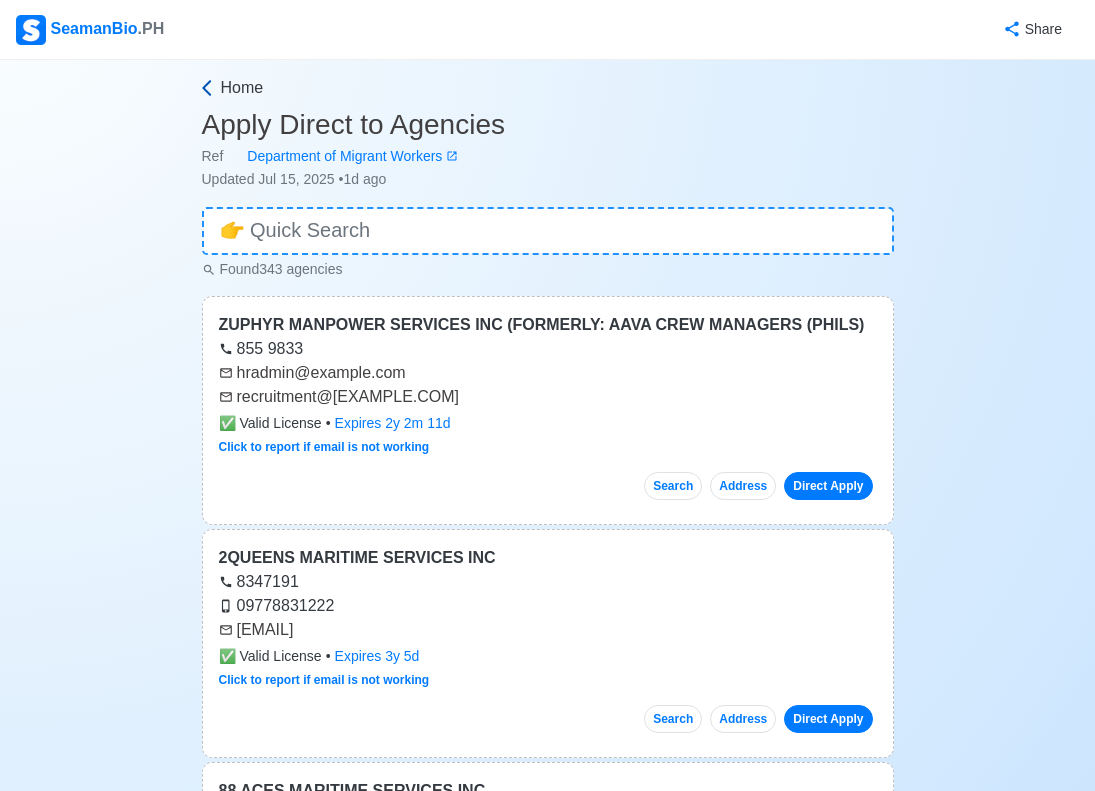 click on "Home" at bounding box center (242, 88) 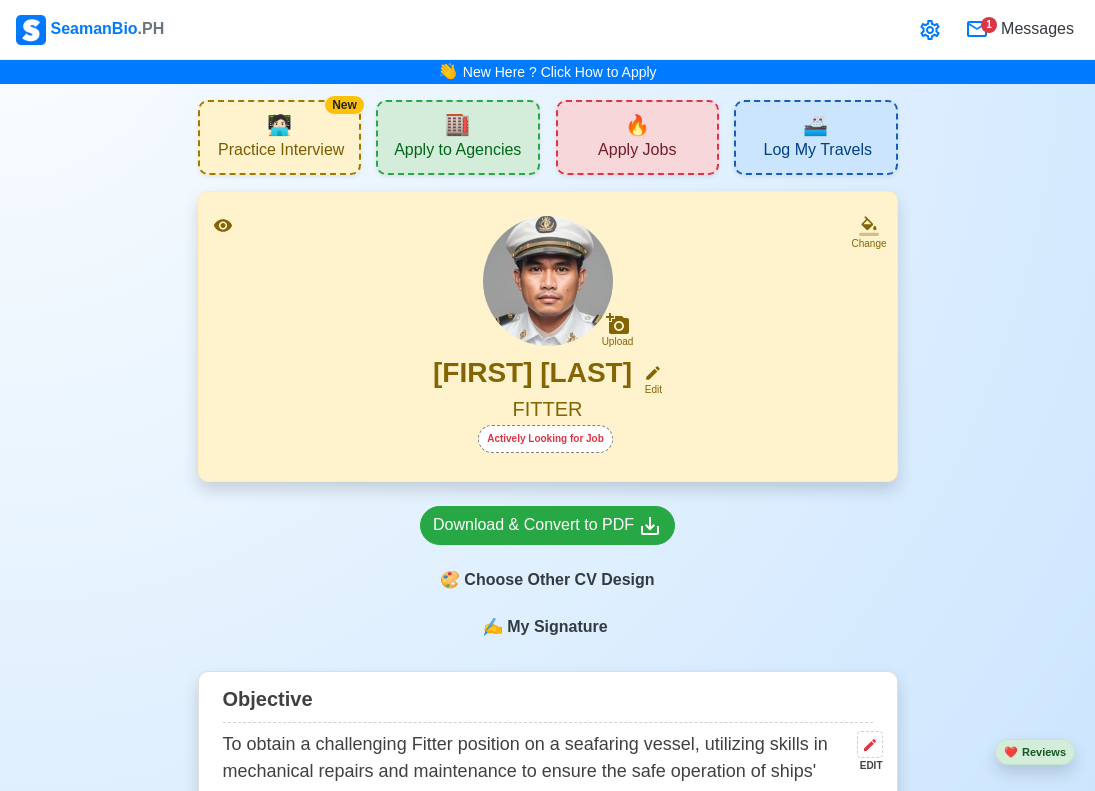 click on "Apply Jobs" at bounding box center [637, 152] 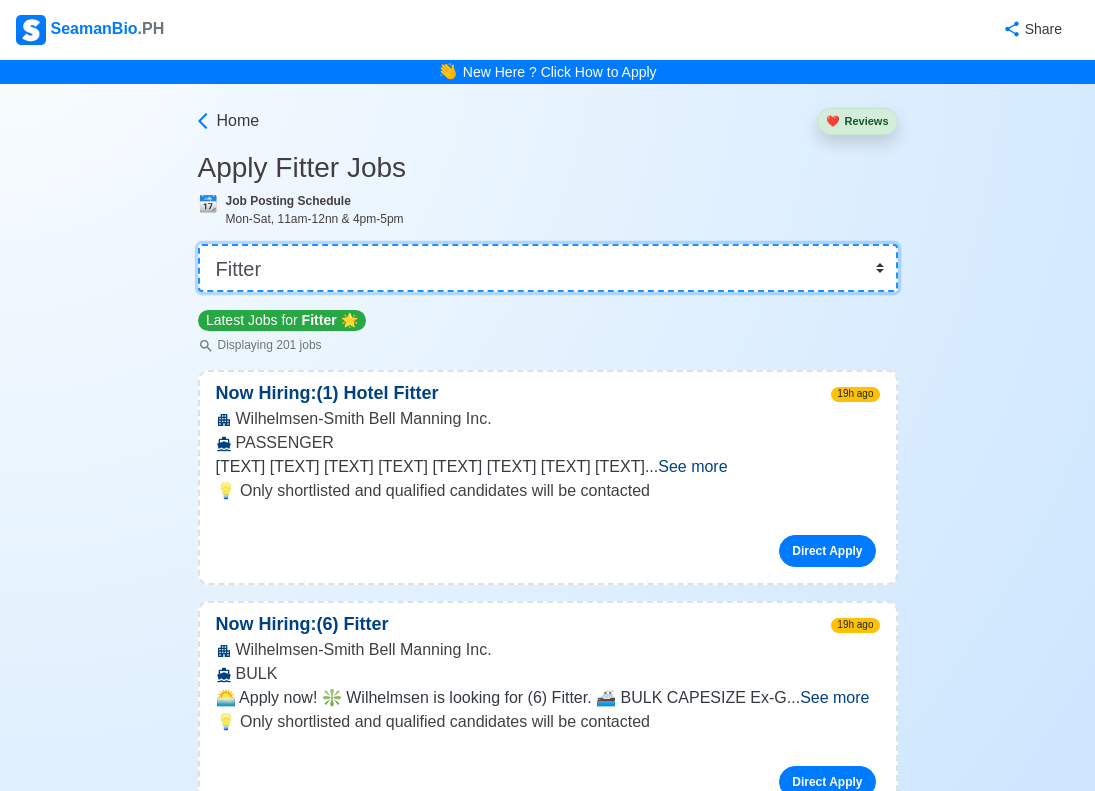 click on "👉 Select Rank or Position Master Chief Officer 2nd Officer 3rd Officer Junior Officer Chief Engineer 2nd Engineer 3rd Engineer 4th Engineer Gas Engineer Junior Engineer 1st Assistant Engineer 2nd Assistant Engineer 3rd Assistant Engineer ETO/ETR Electrician Electrical Engineer Oiler Fitter Welder Chief Cook Chef Cook Messman Wiper Rigger Ordinary Seaman Able Seaman Motorman Pumpman Bosun Cadet Reefer Mechanic Operator Repairman Painter Steward Waiter Others" at bounding box center [548, 268] 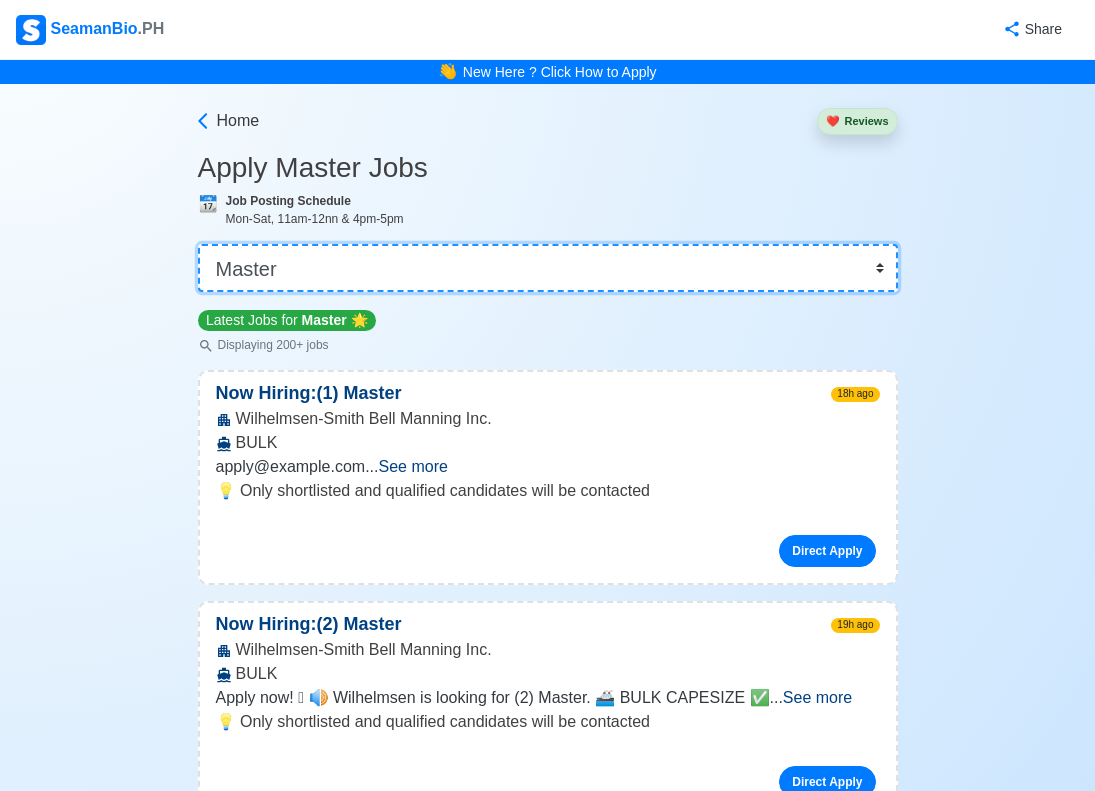 click on "👉 Select Rank or Position Master Chief Officer 2nd Officer 3rd Officer Junior Officer Chief Engineer 2nd Engineer 3rd Engineer 4th Engineer Gas Engineer Junior Engineer 1st Assistant Engineer 2nd Assistant Engineer 3rd Assistant Engineer ETO/ETR Electrician Electrical Engineer Oiler Fitter Welder Chief Cook Chef Cook Messman Wiper Rigger Ordinary Seaman Able Seaman Motorman Pumpman Bosun Cadet Reefer Mechanic Operator Repairman Painter Steward Waiter Others" at bounding box center (548, 268) 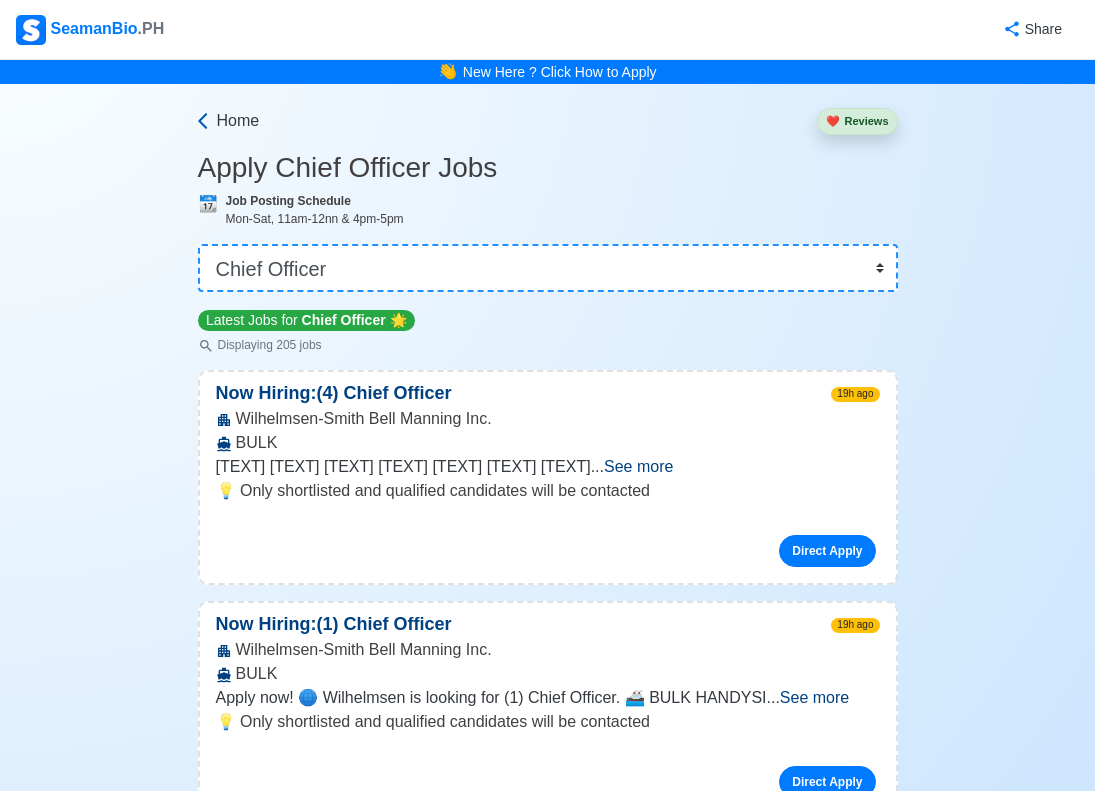 click on "Home" at bounding box center (238, 121) 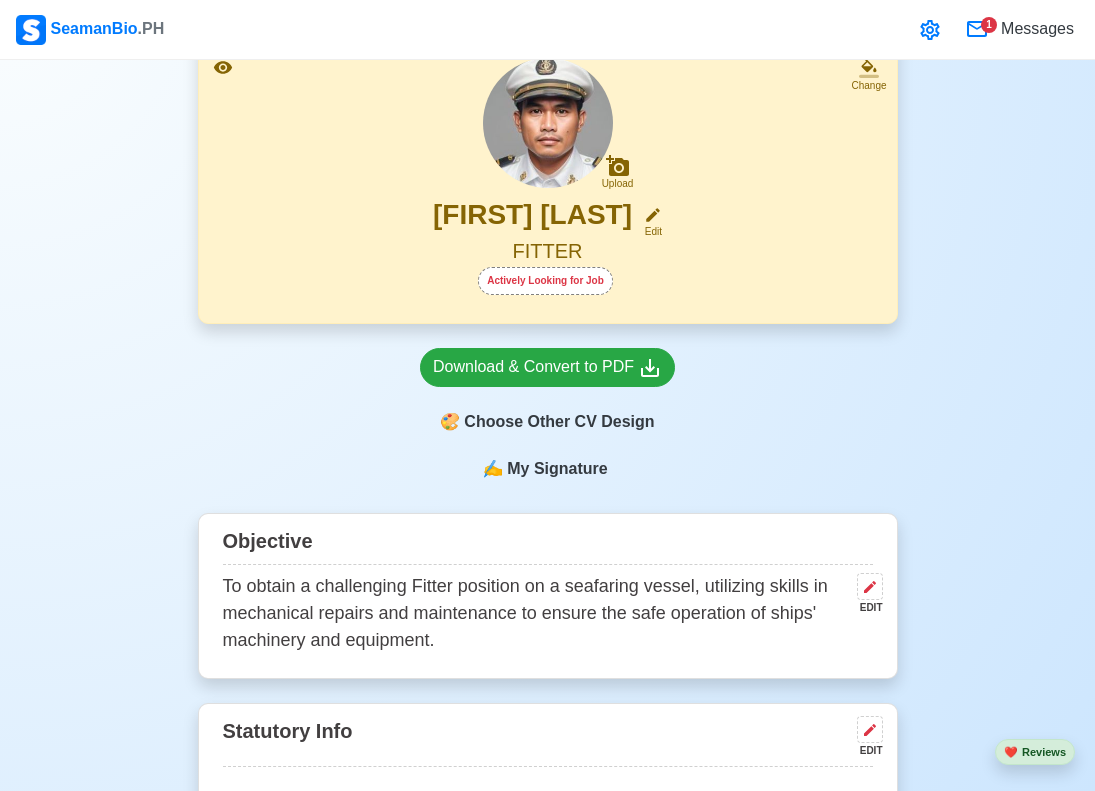scroll, scrollTop: 0, scrollLeft: 0, axis: both 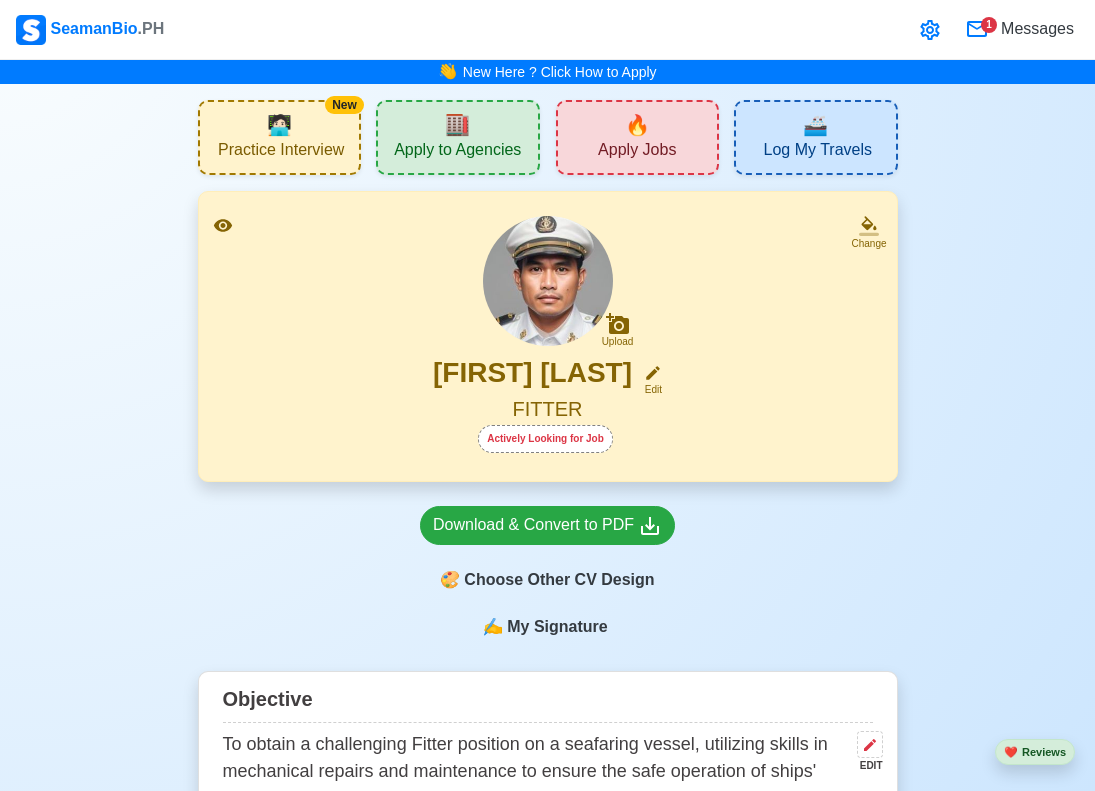click on "🏬" at bounding box center (457, 125) 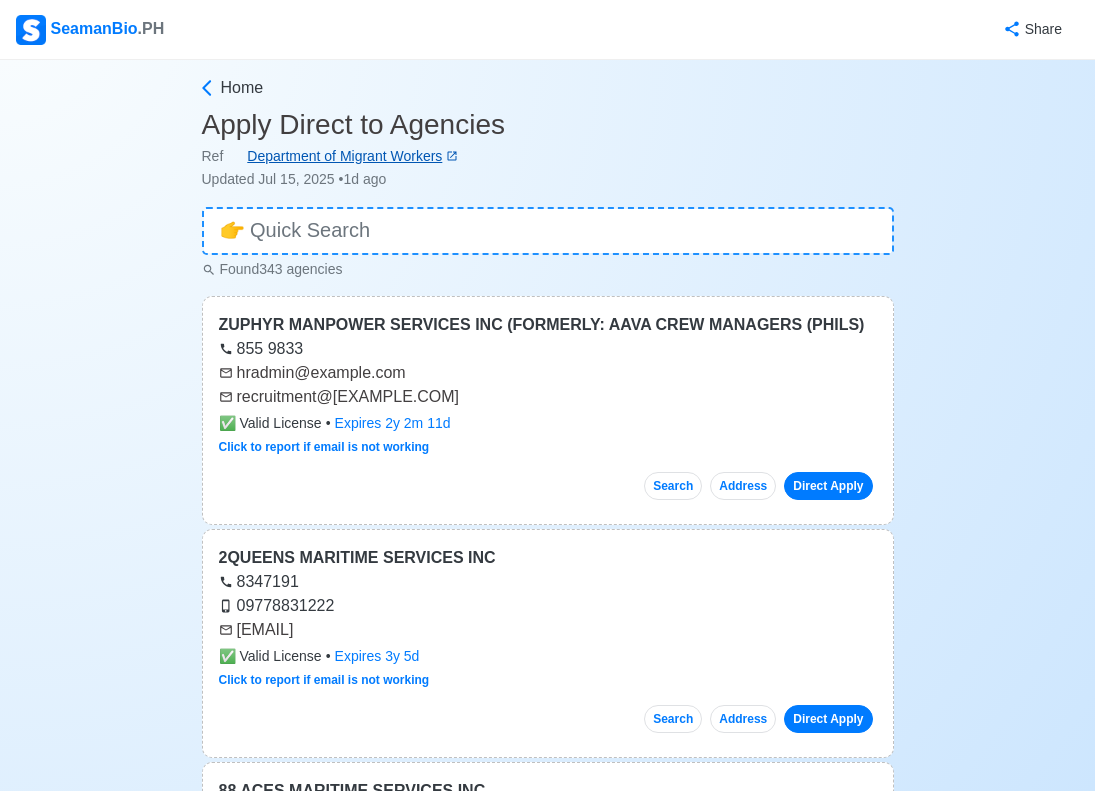 click on "Department of Migrant Workers" at bounding box center (334, 156) 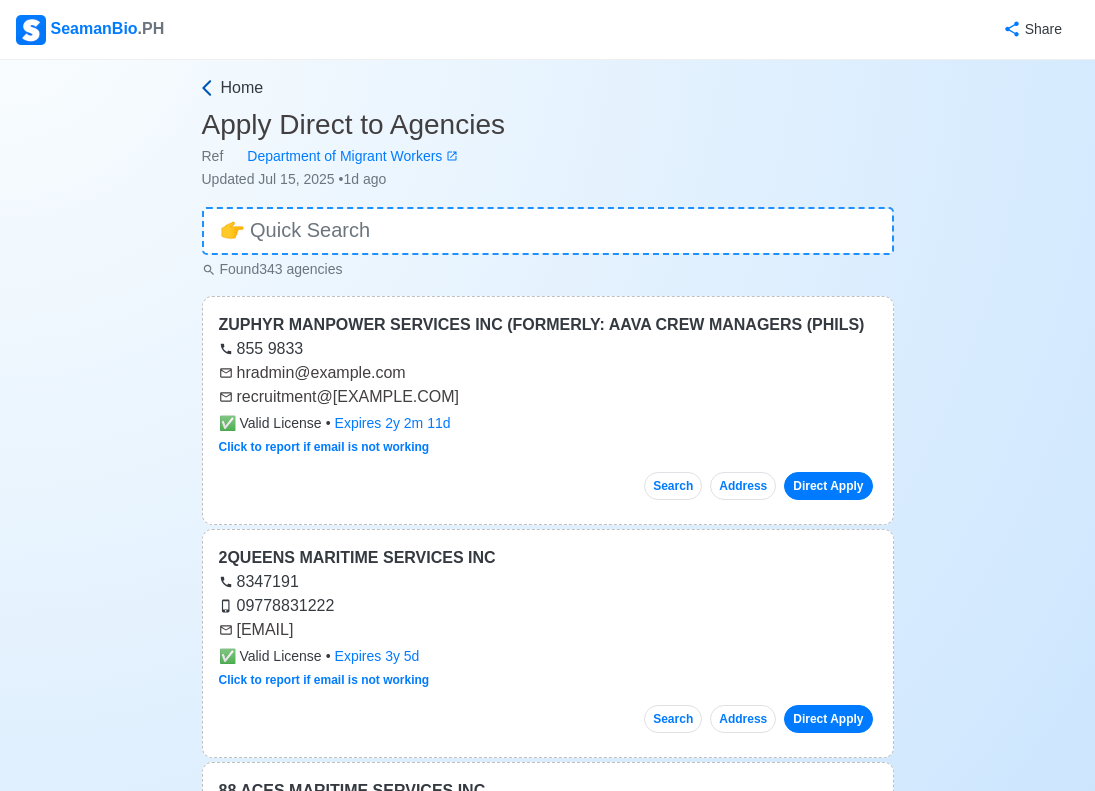 click on "Home" at bounding box center [242, 88] 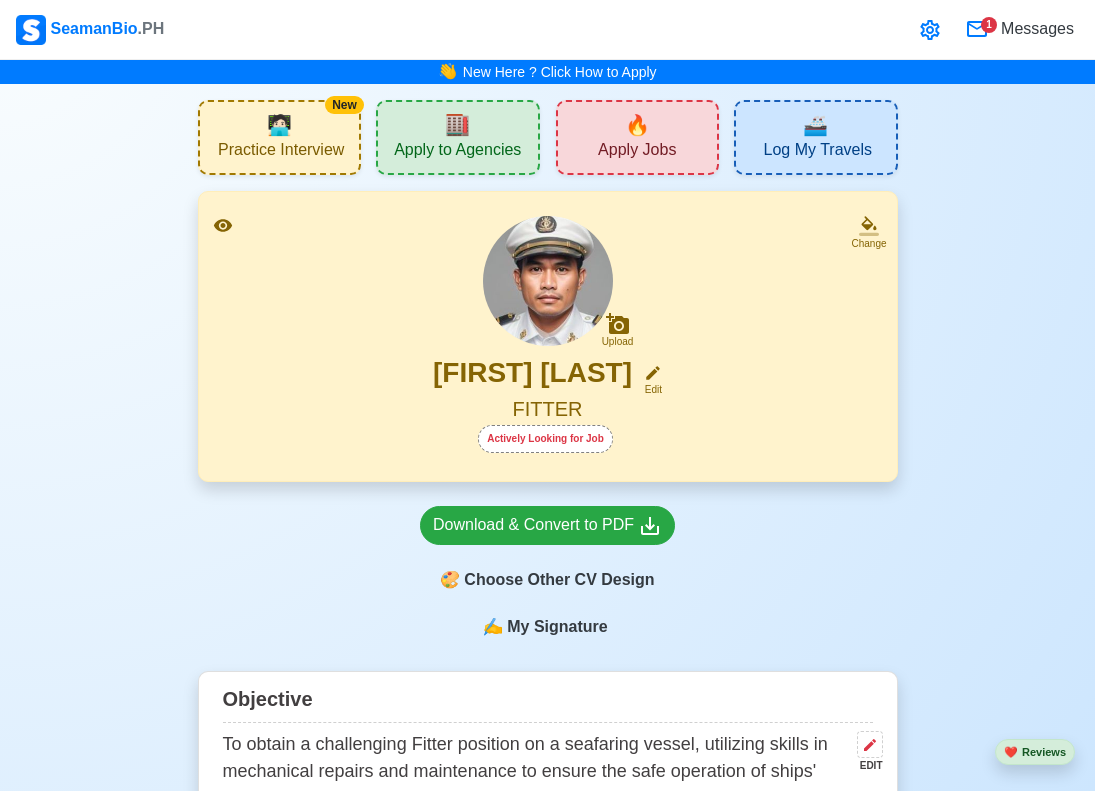 click on "Log My Travels" at bounding box center (818, 152) 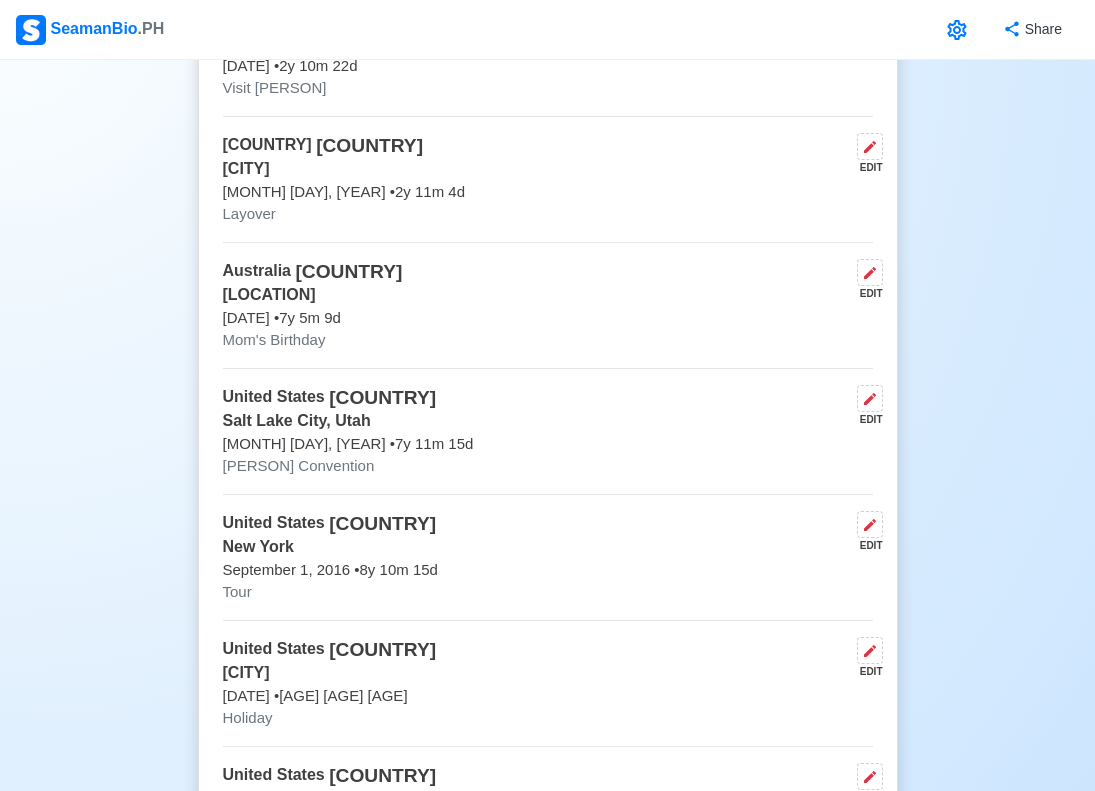 scroll, scrollTop: 954, scrollLeft: 0, axis: vertical 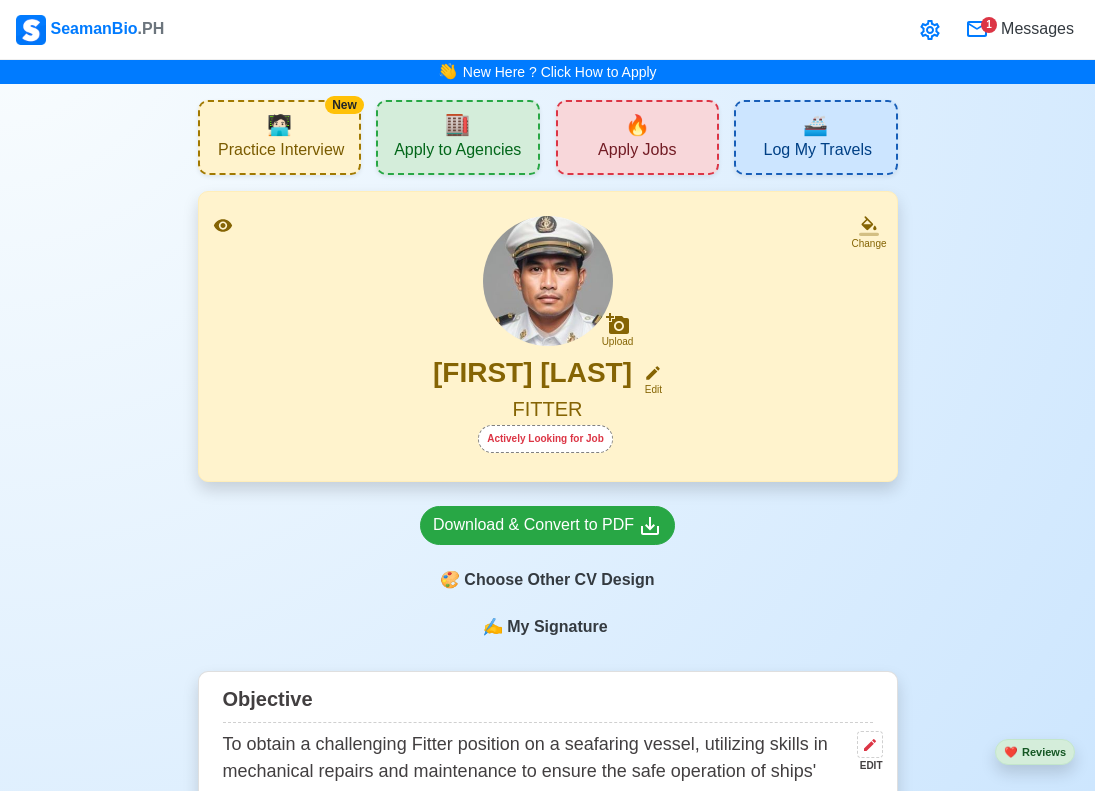click on "My Signature" at bounding box center [557, 627] 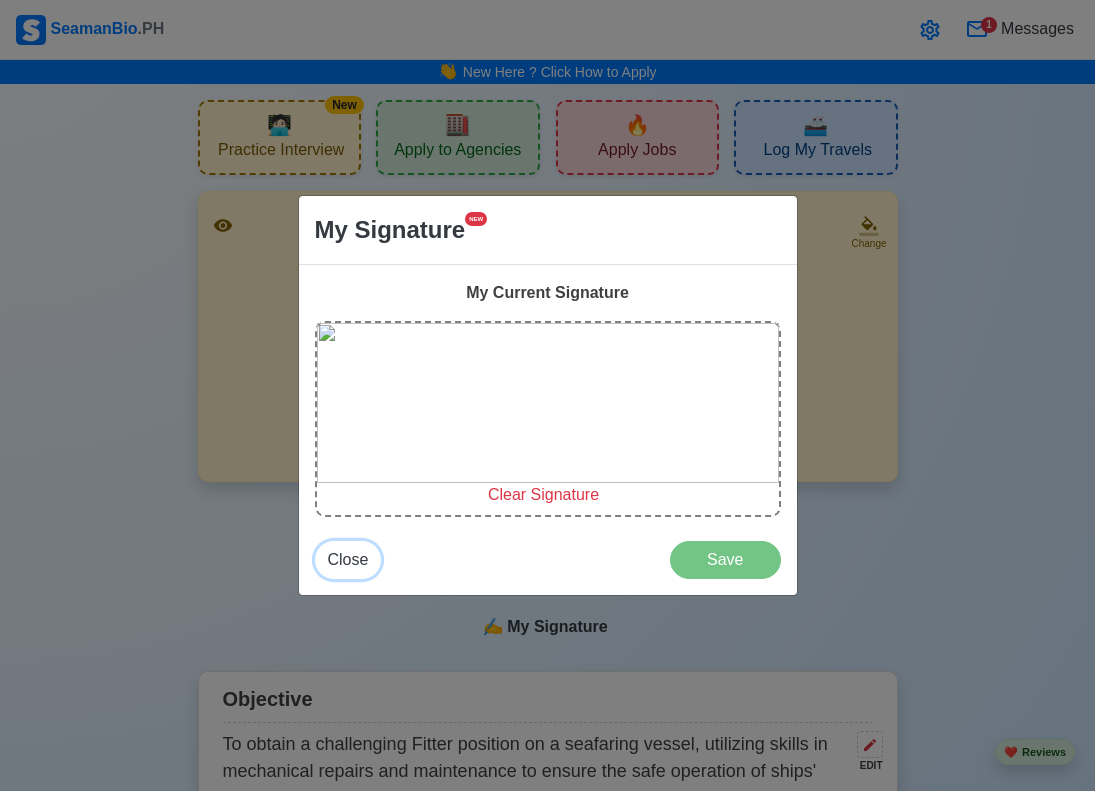 click on "Close" at bounding box center (348, 559) 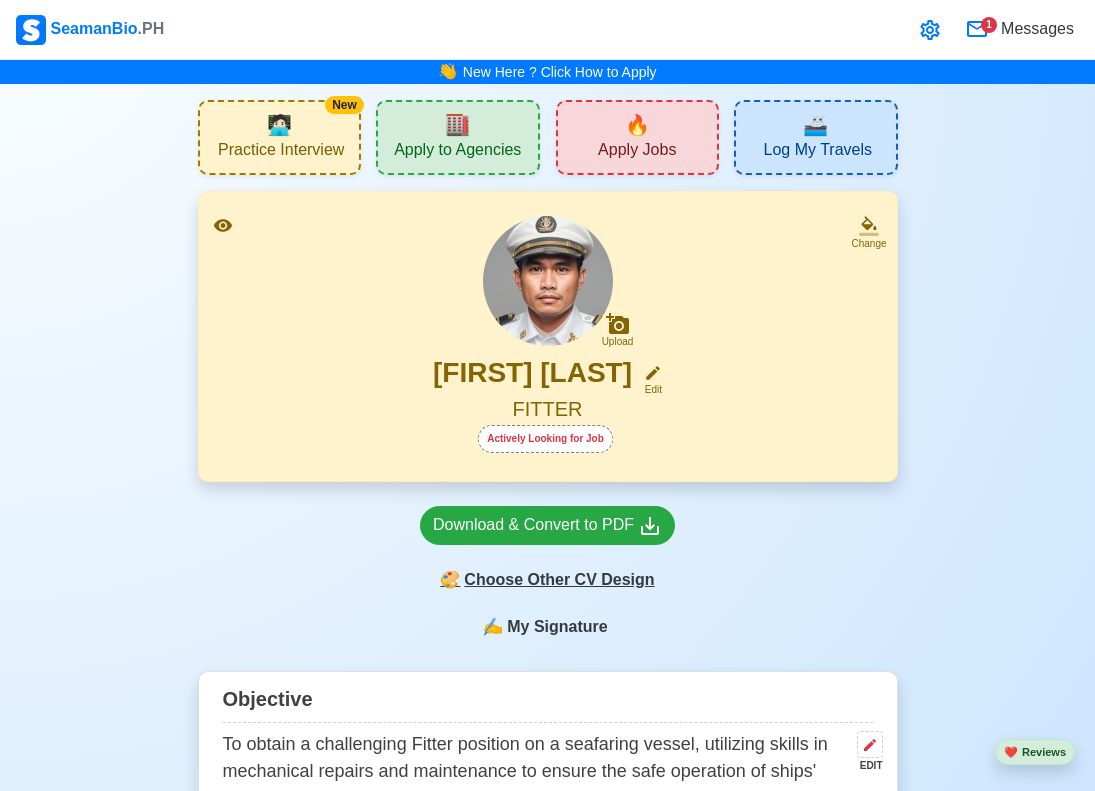 click on "🎨 Choose Other CV Design" at bounding box center (547, 580) 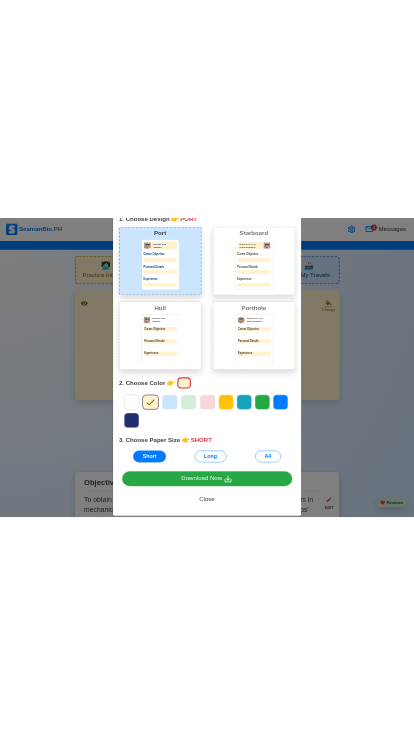 scroll, scrollTop: 120, scrollLeft: 0, axis: vertical 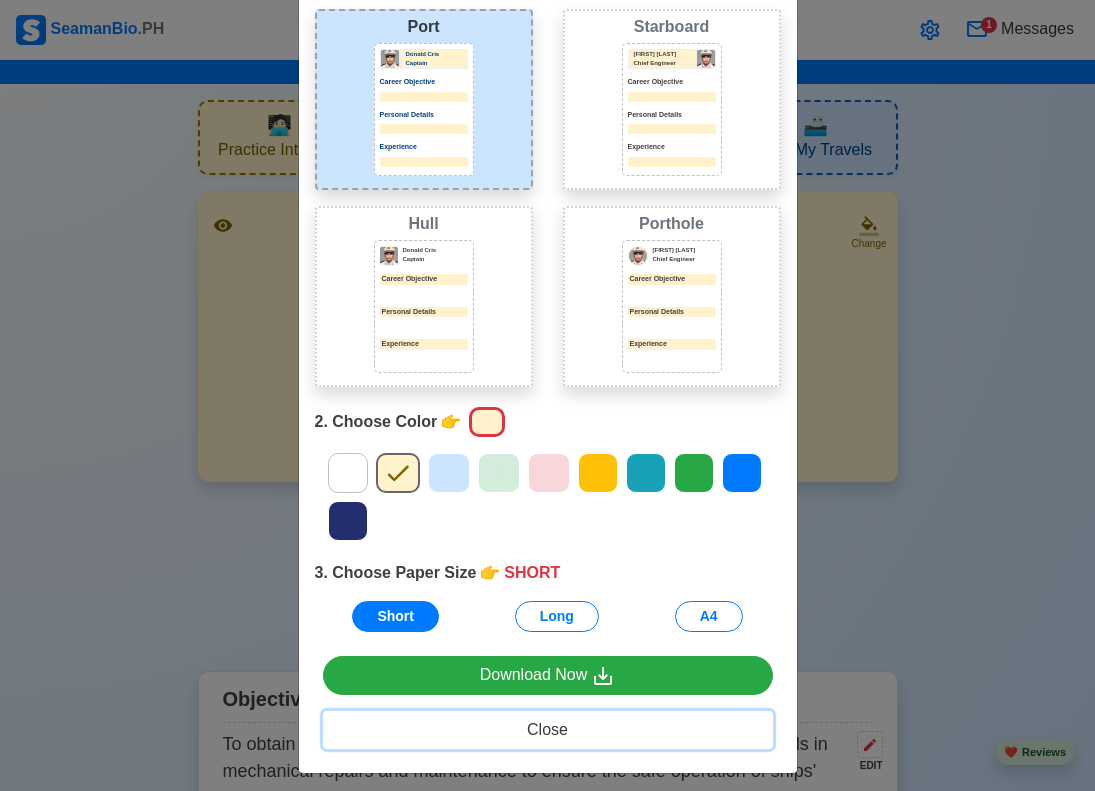click on "Close" at bounding box center [547, 729] 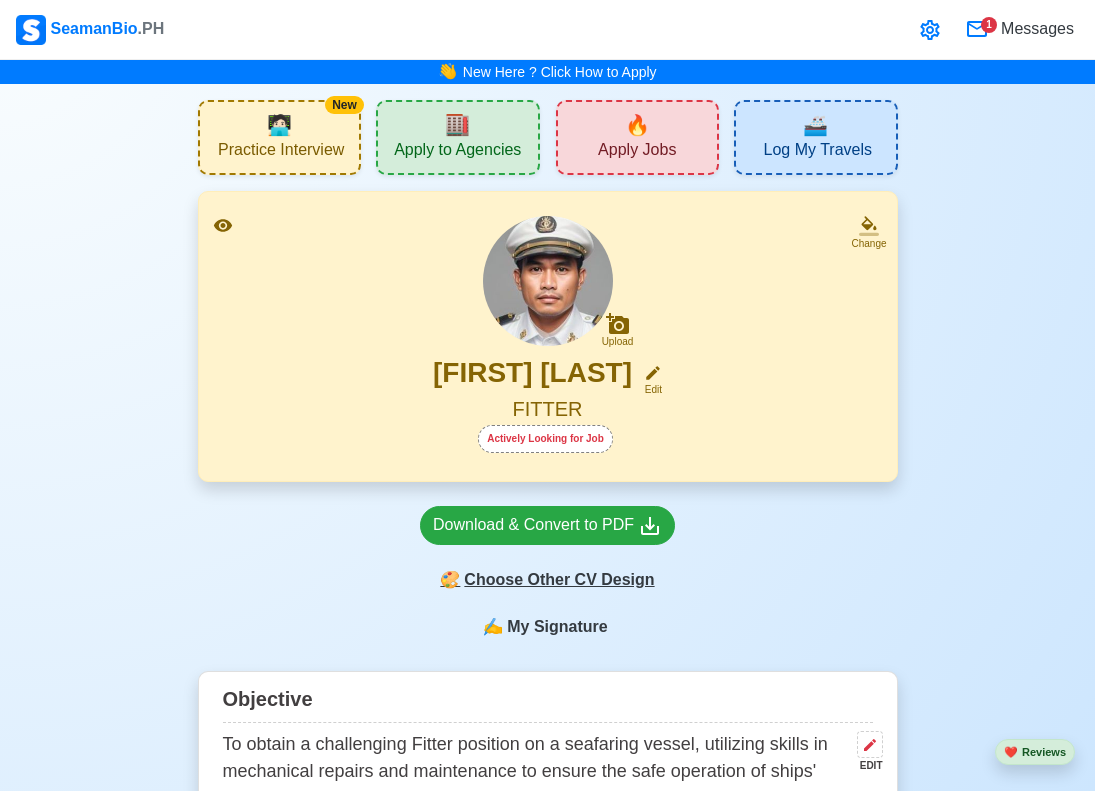 click on "🎨 Choose Other CV Design" at bounding box center [547, 580] 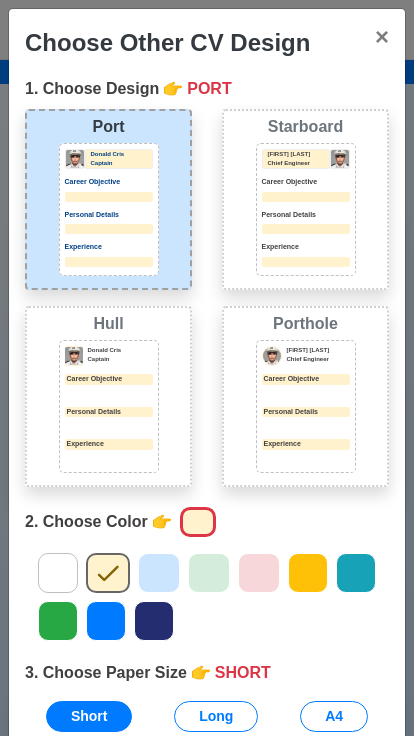 scroll, scrollTop: 147, scrollLeft: 0, axis: vertical 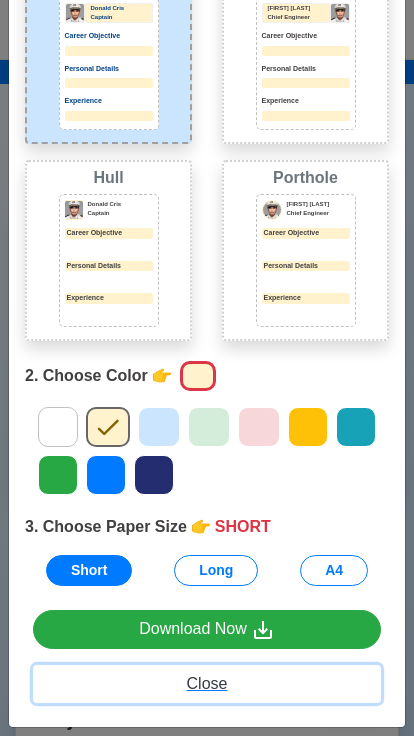 click on "Close" at bounding box center [207, 683] 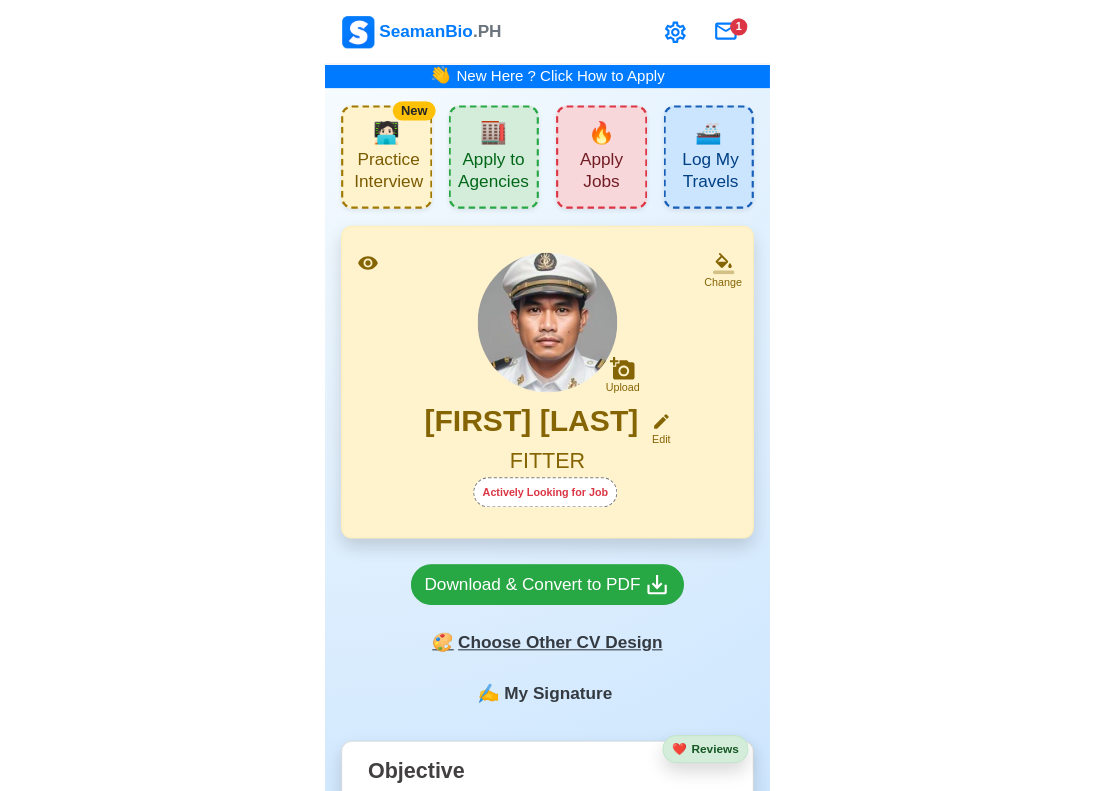 scroll, scrollTop: 0, scrollLeft: 0, axis: both 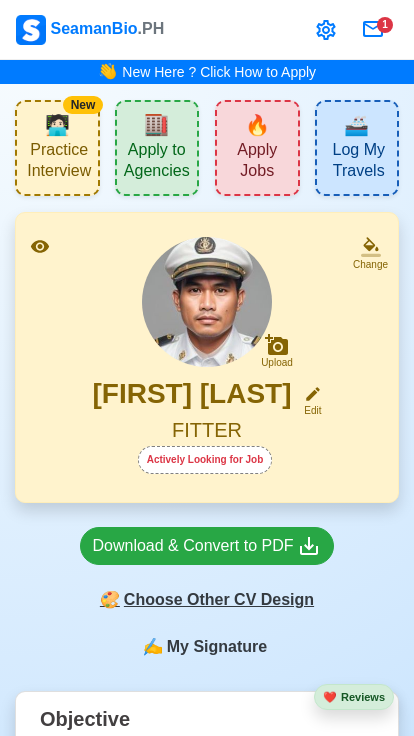 click 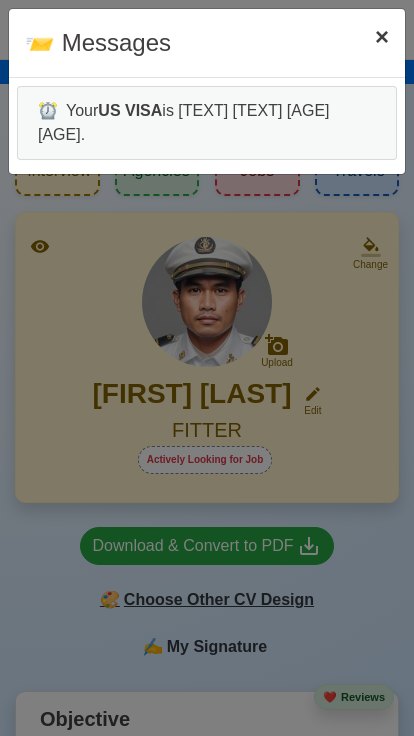 click on "×" at bounding box center [382, 36] 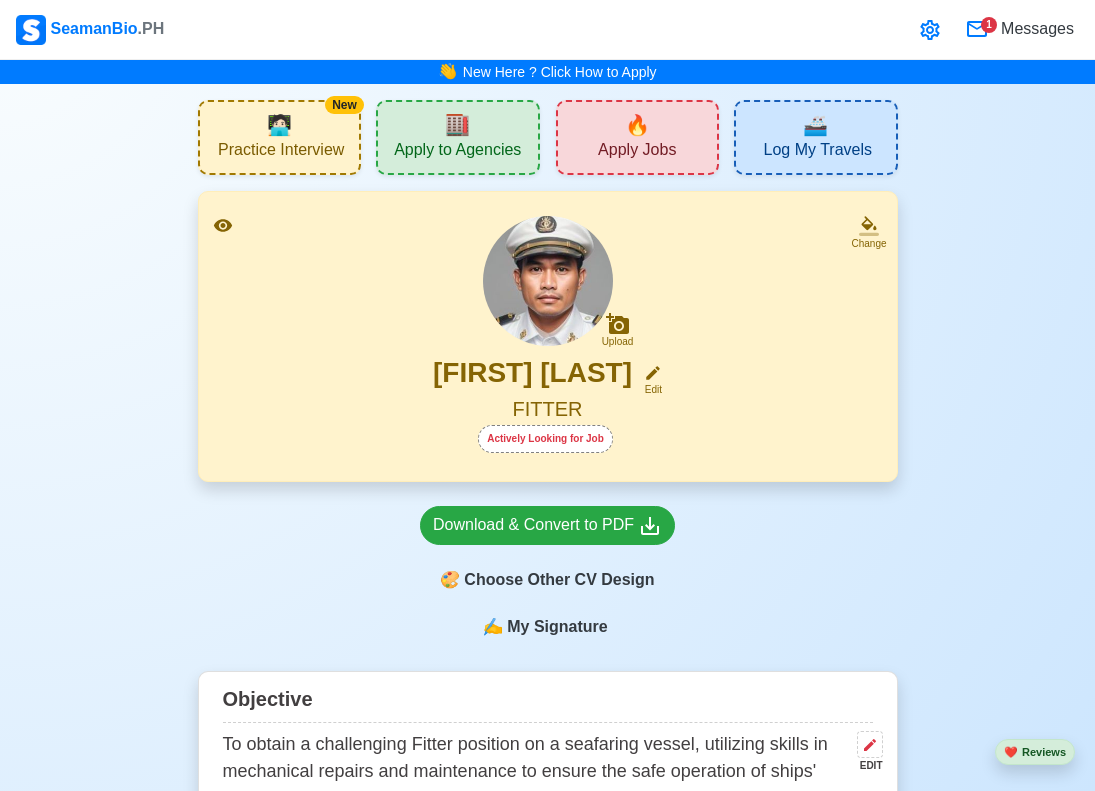 click on "🚢   Log My Travels" at bounding box center (816, 137) 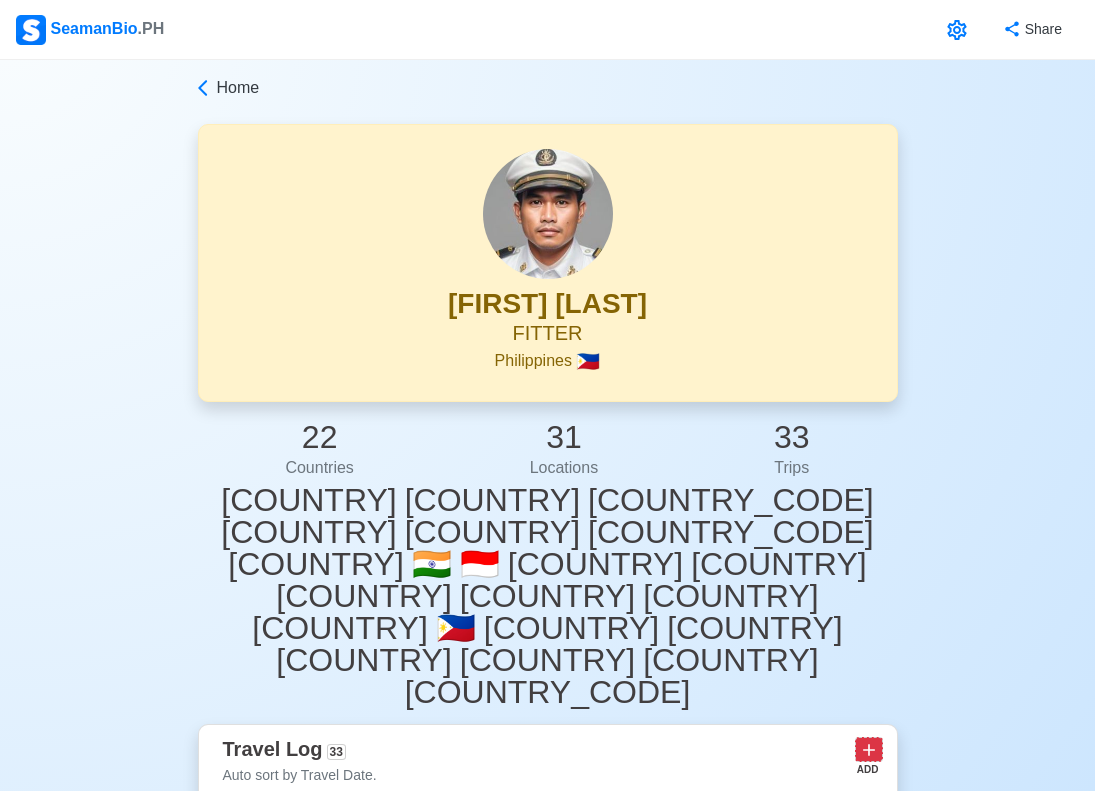 click at bounding box center [869, 749] 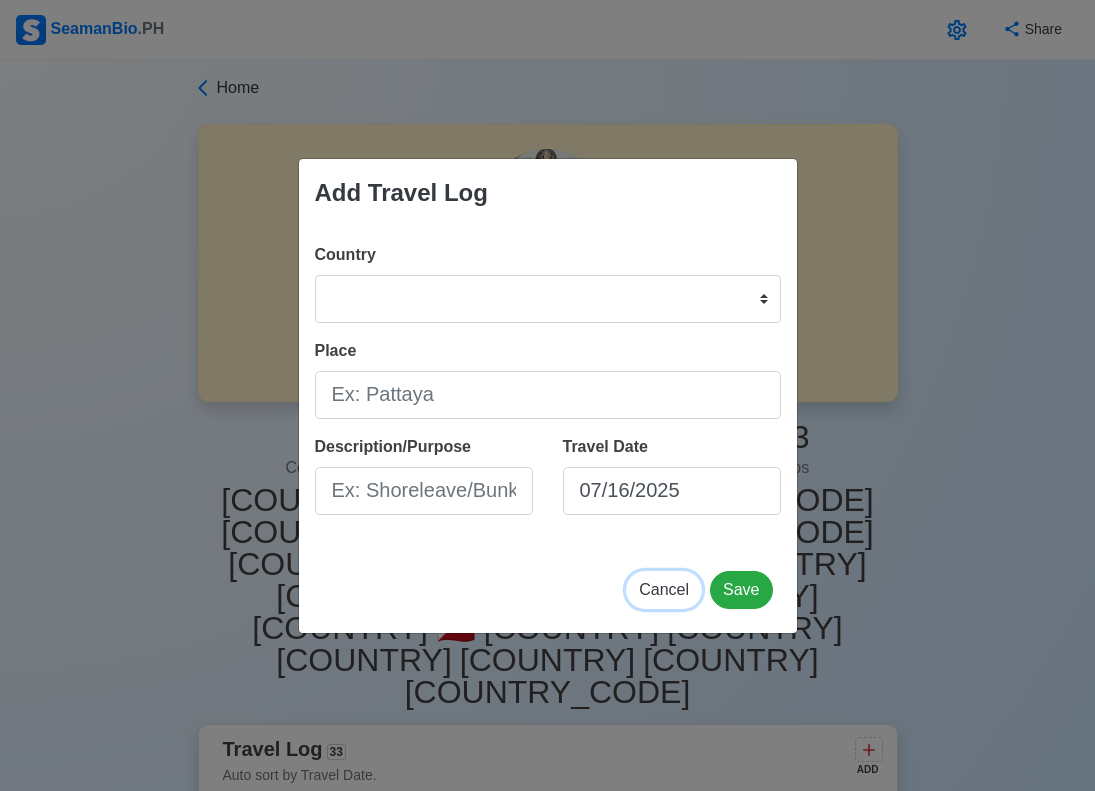 click on "Cancel" at bounding box center (664, 589) 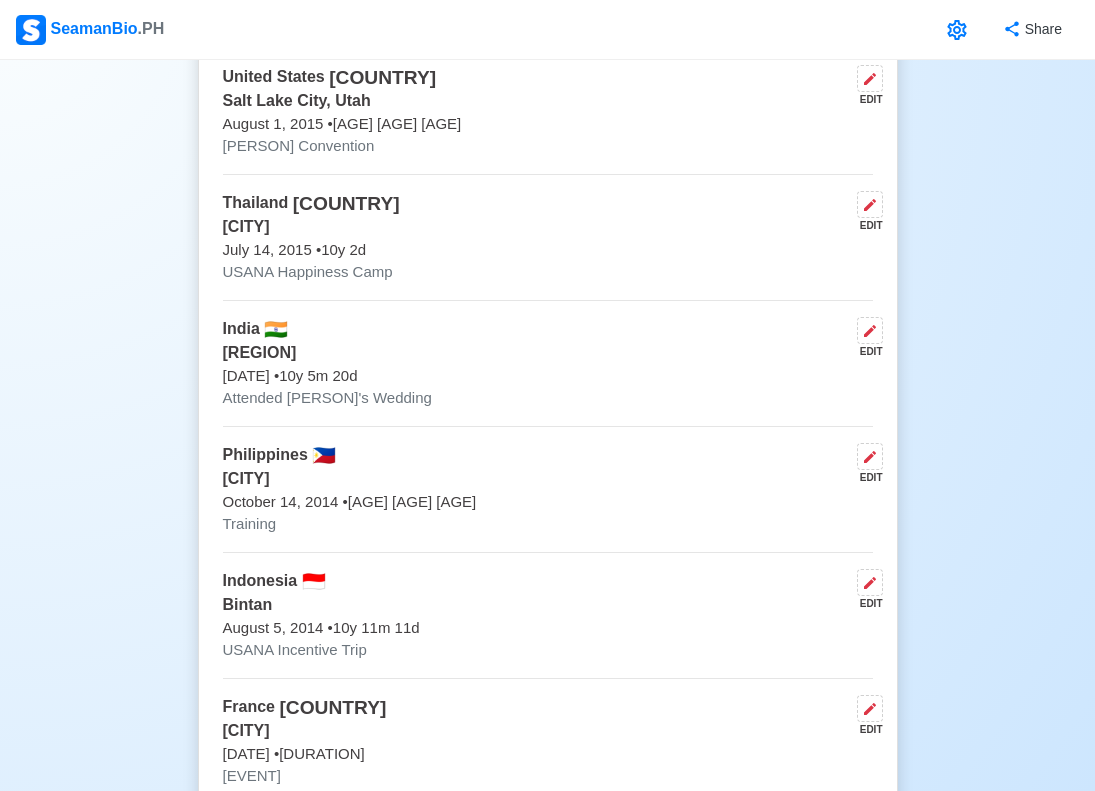 scroll, scrollTop: 1905, scrollLeft: 0, axis: vertical 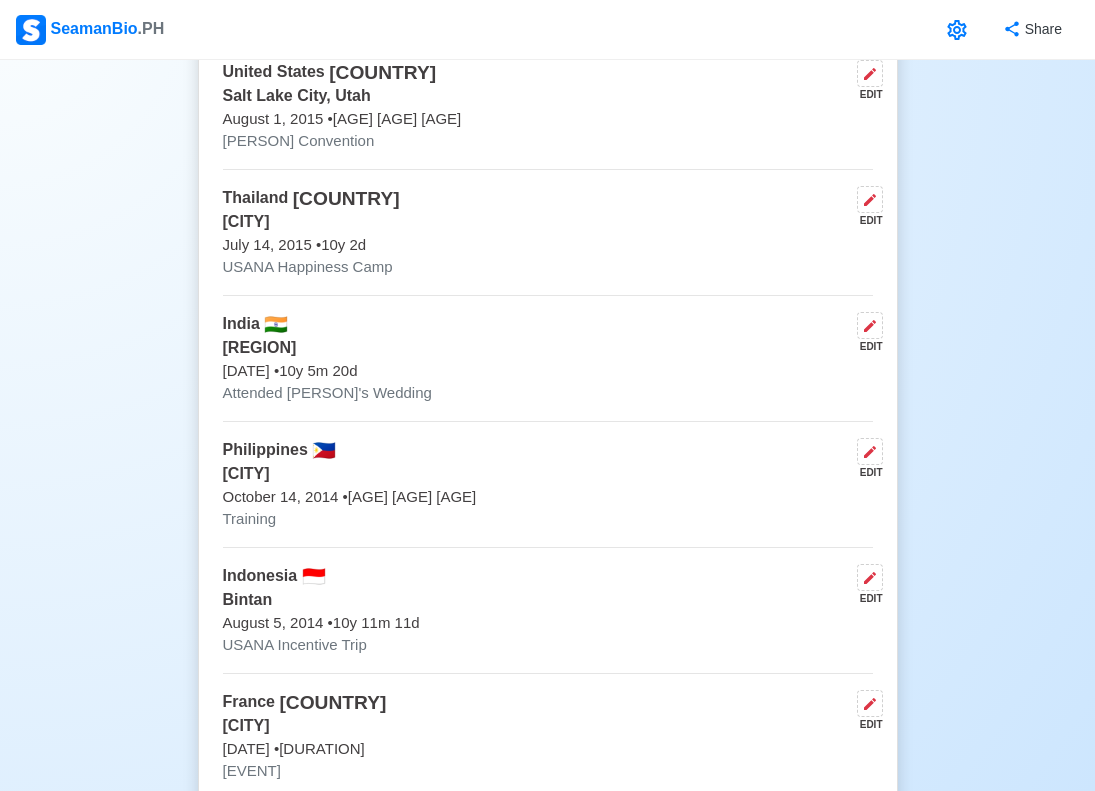 click on "[DATE]   •  [AGE] [AGE]" at bounding box center (548, 749) 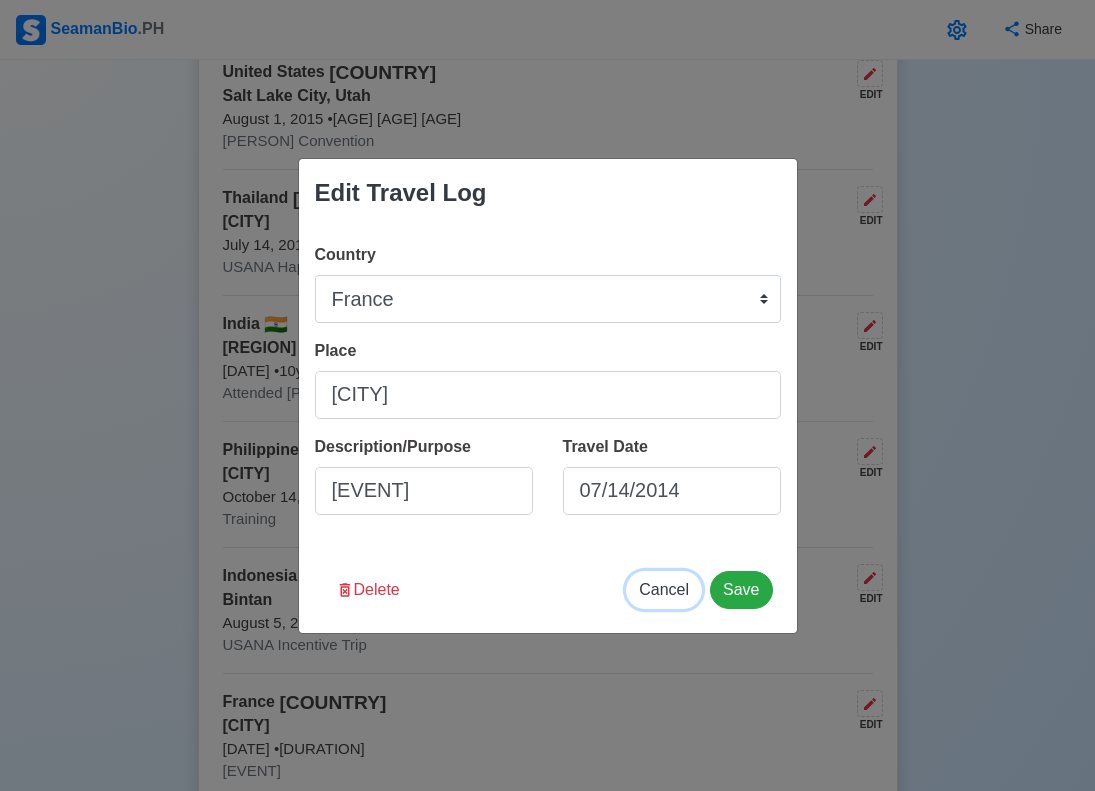 click on "Cancel" at bounding box center [664, 589] 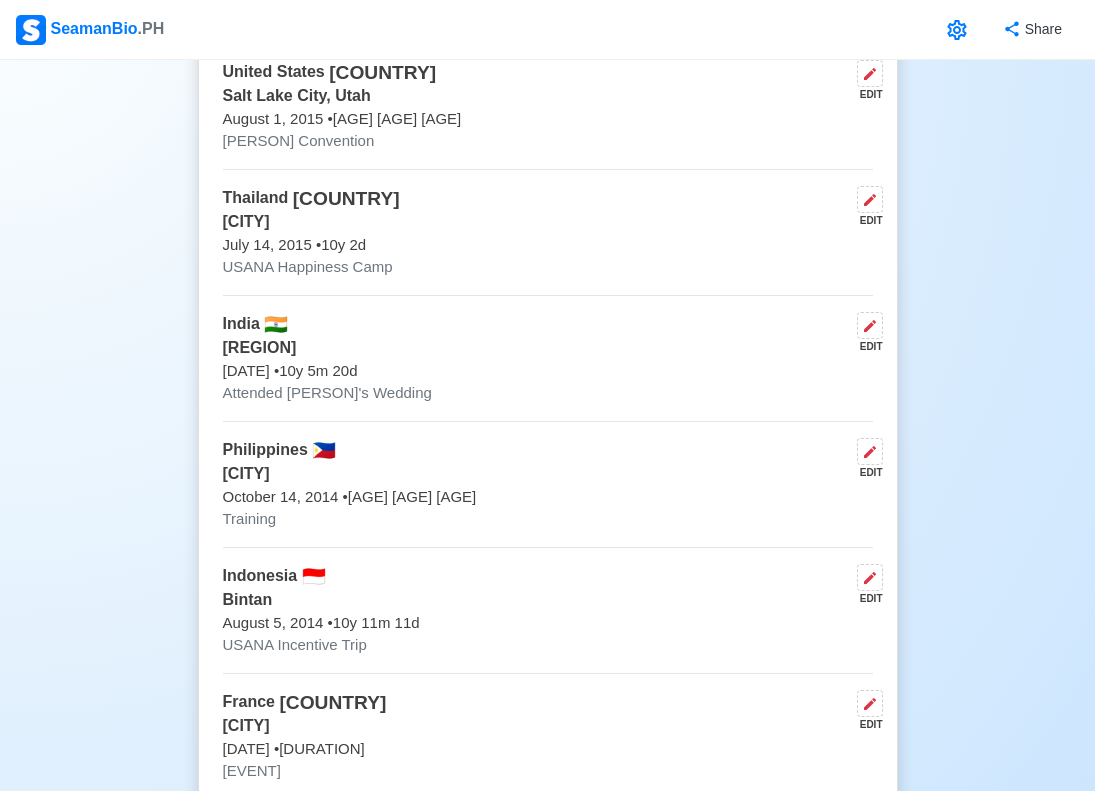 click on "[DATE]   •  [AGE] [AGE]" at bounding box center [548, 749] 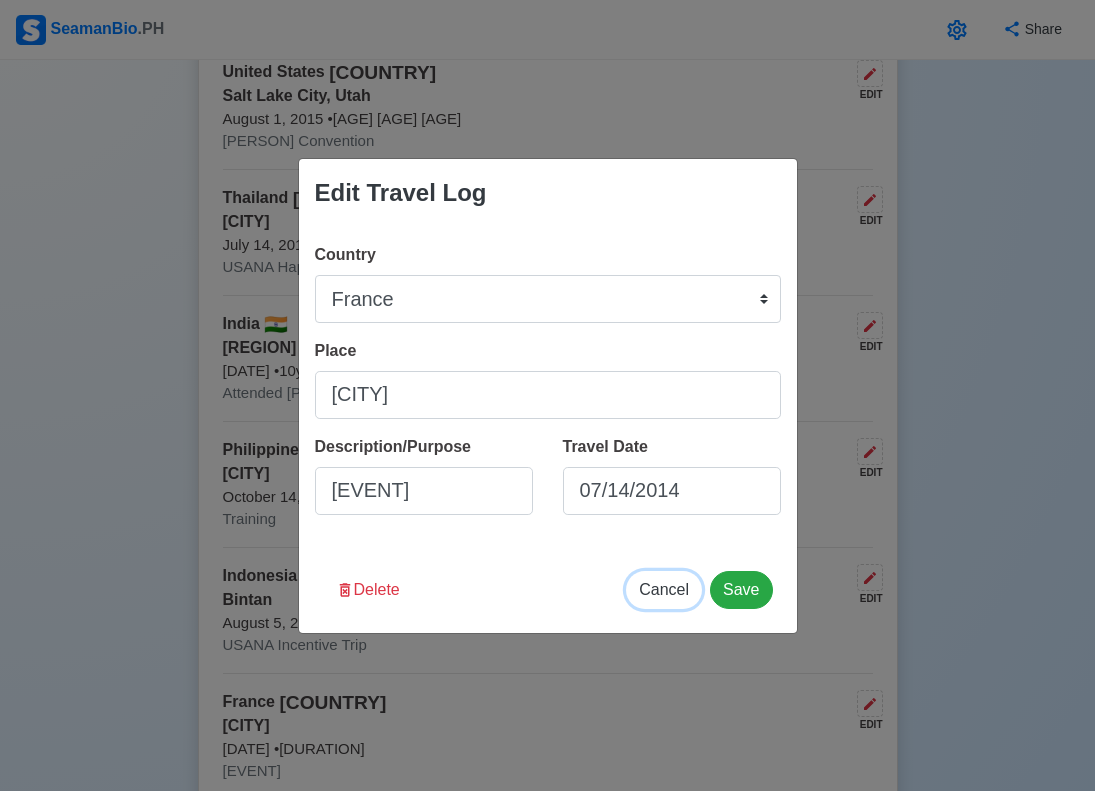 click on "Cancel" at bounding box center (664, 589) 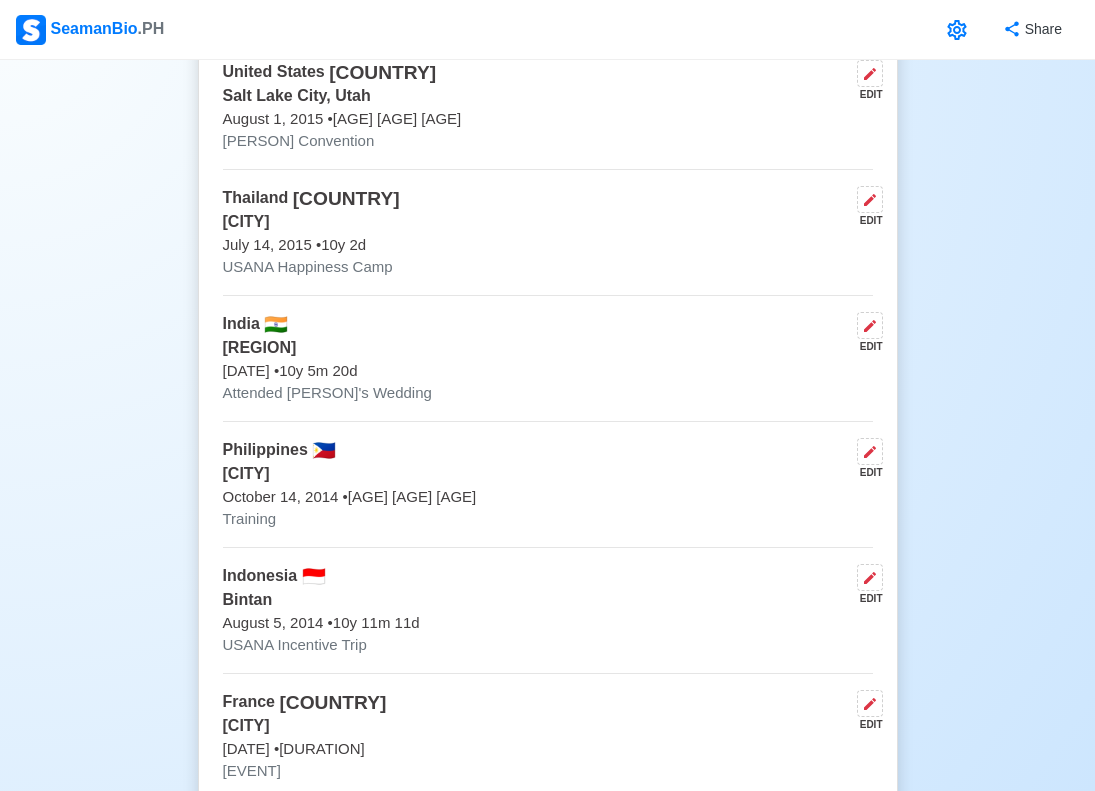 click 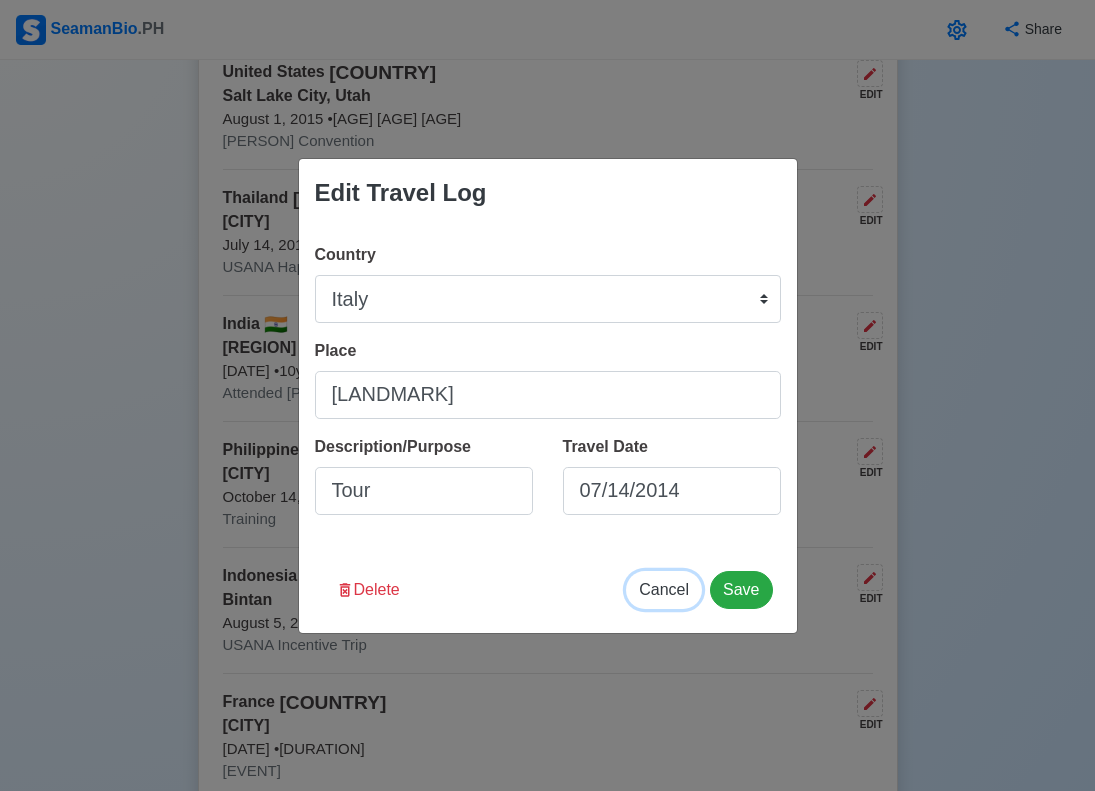 click on "Cancel" at bounding box center [664, 589] 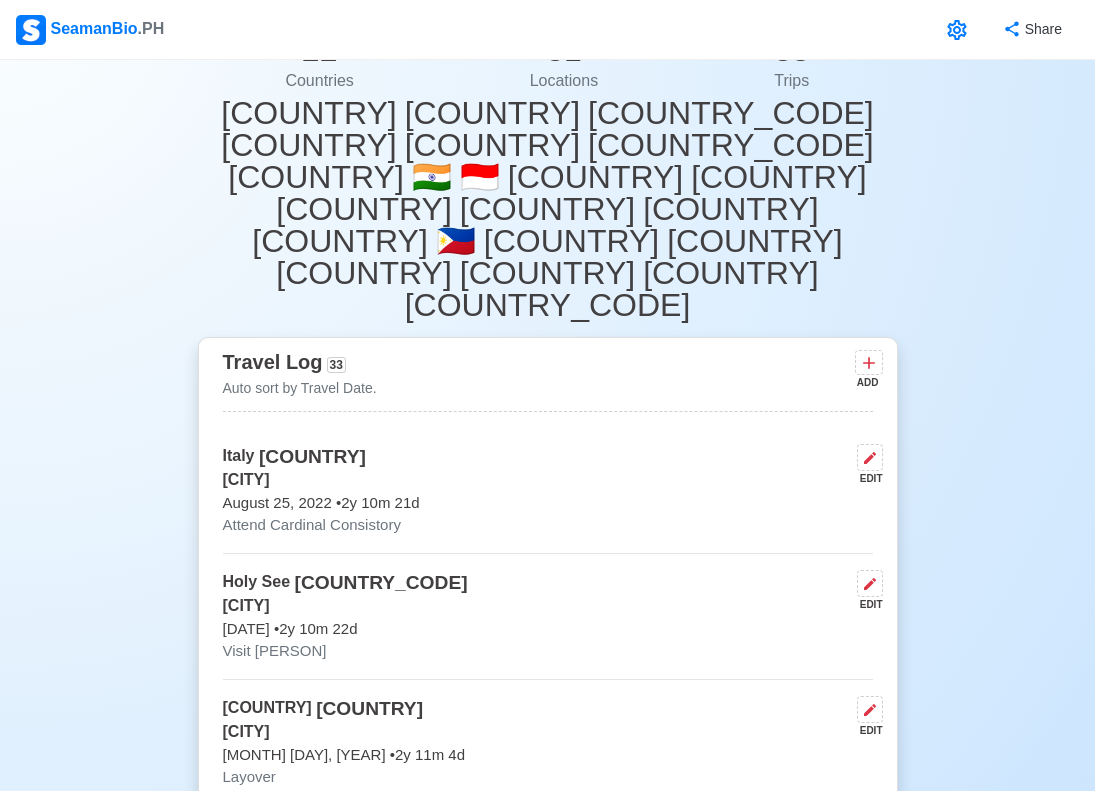 scroll, scrollTop: 0, scrollLeft: 0, axis: both 